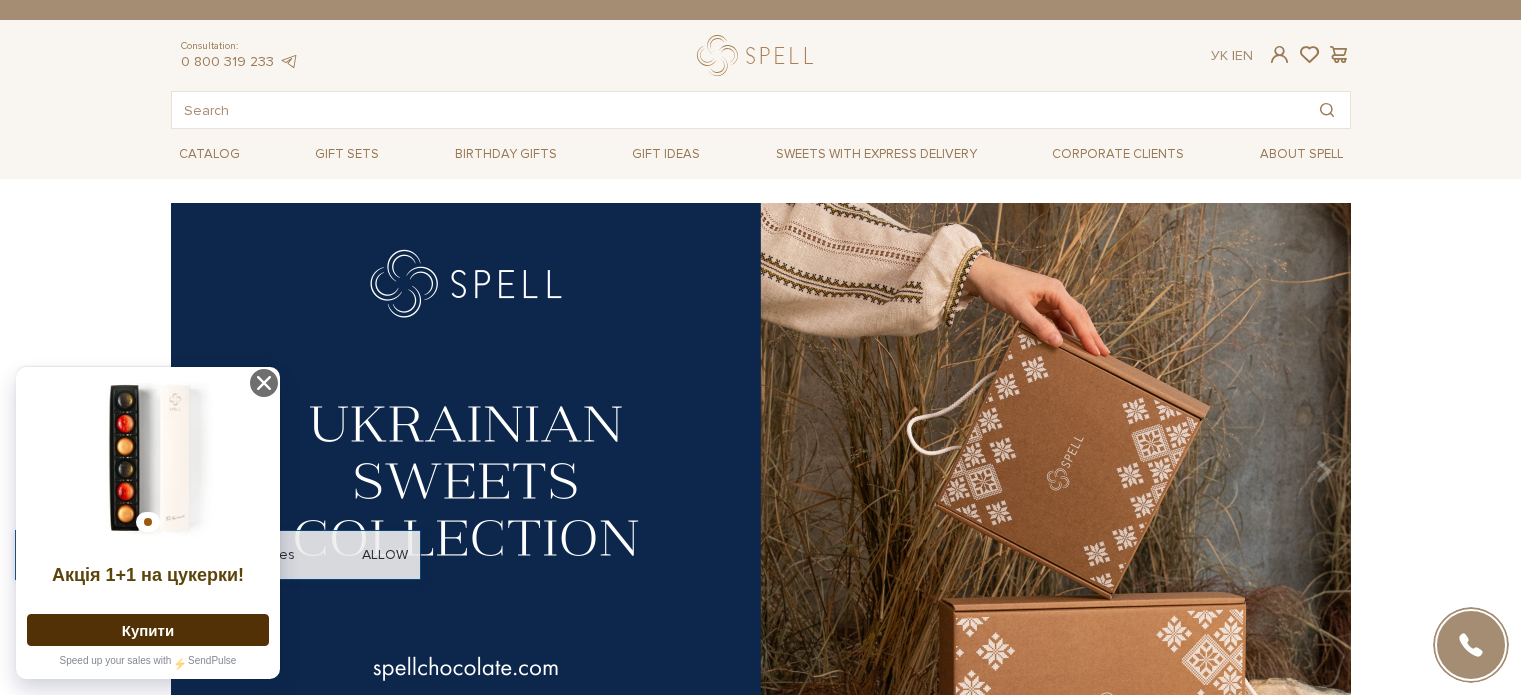 scroll, scrollTop: 0, scrollLeft: 0, axis: both 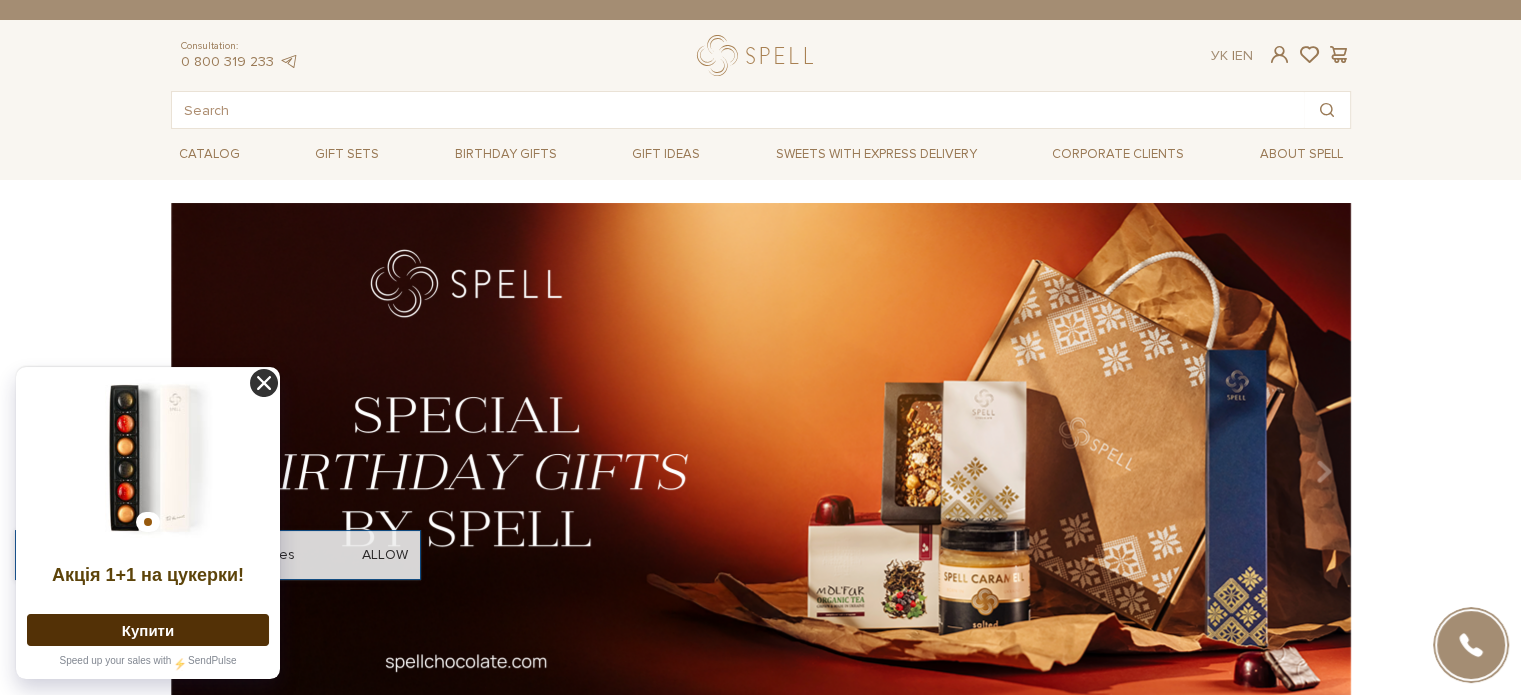 click 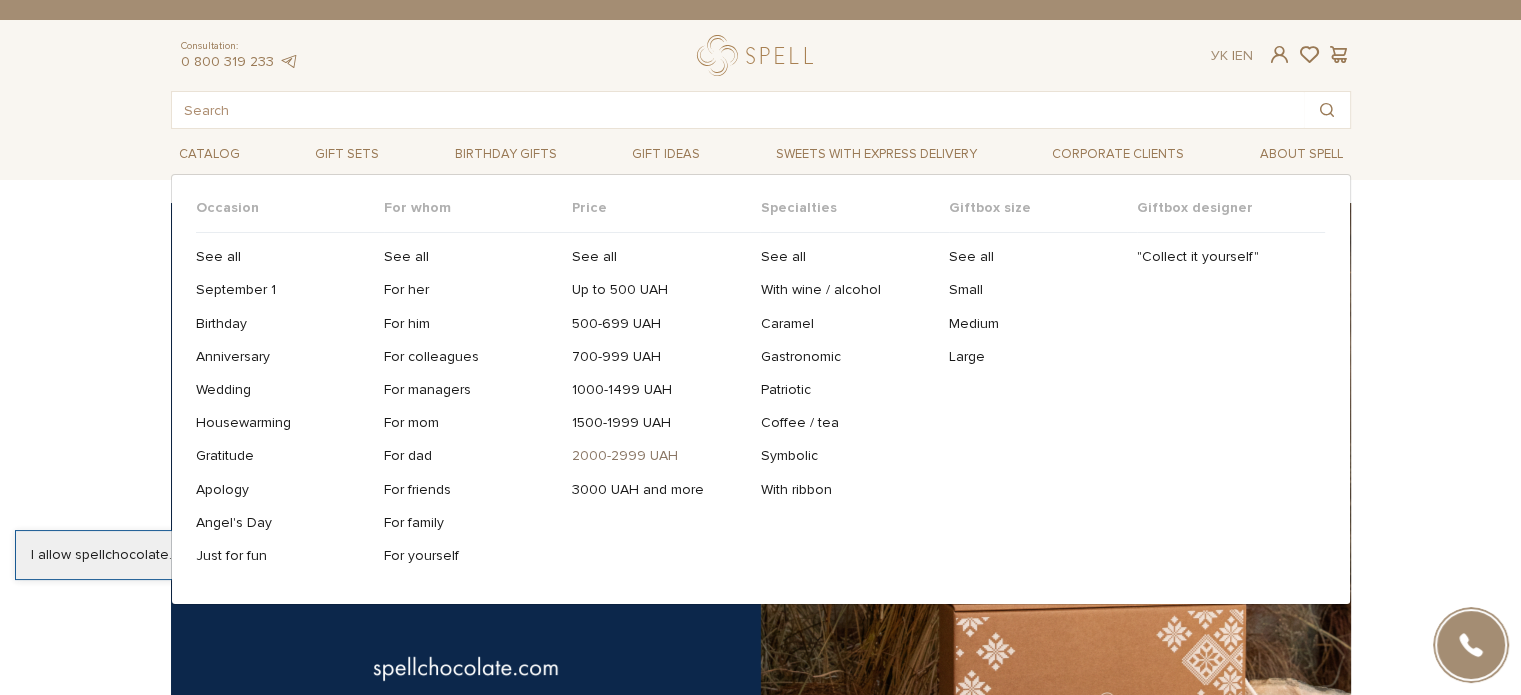 click on "2000-2999 UAH" at bounding box center (658, 456) 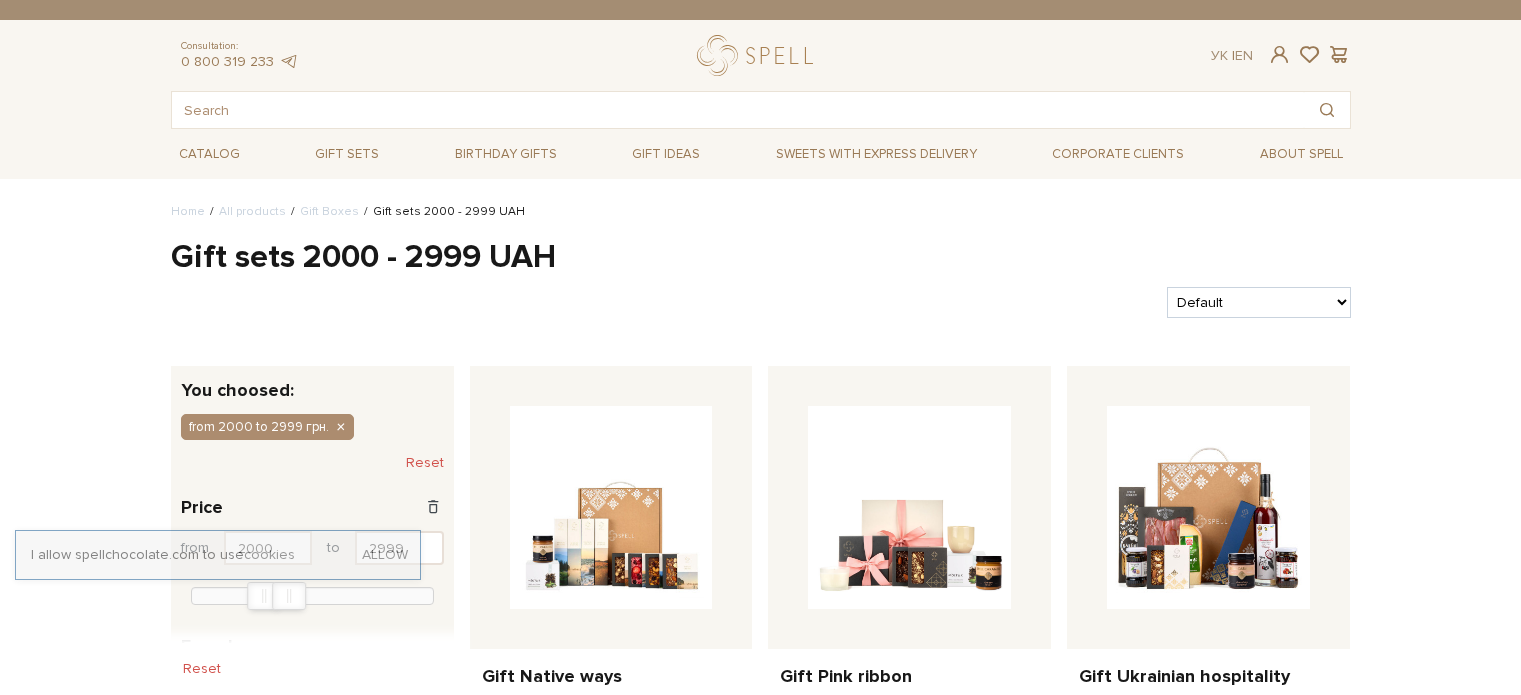 scroll, scrollTop: 0, scrollLeft: 0, axis: both 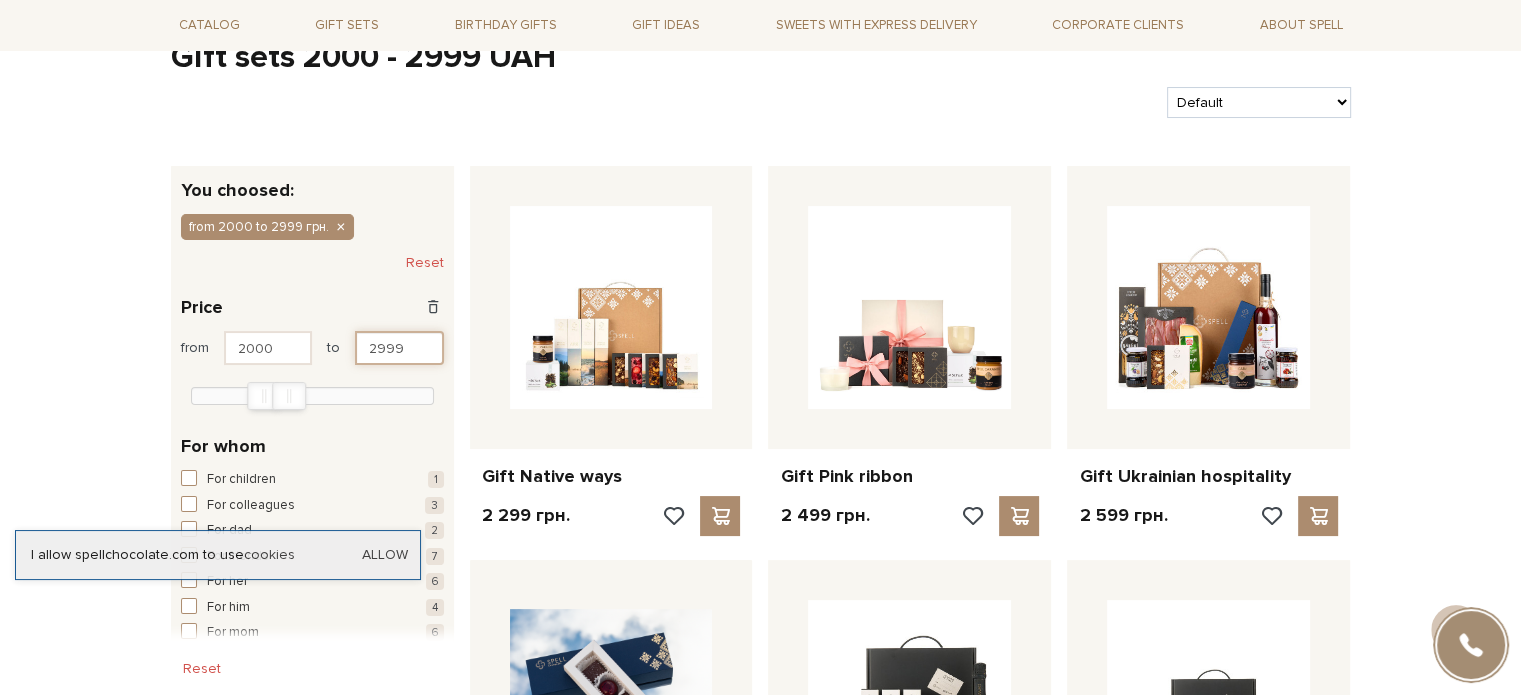 drag, startPoint x: 400, startPoint y: 351, endPoint x: 378, endPoint y: 351, distance: 22 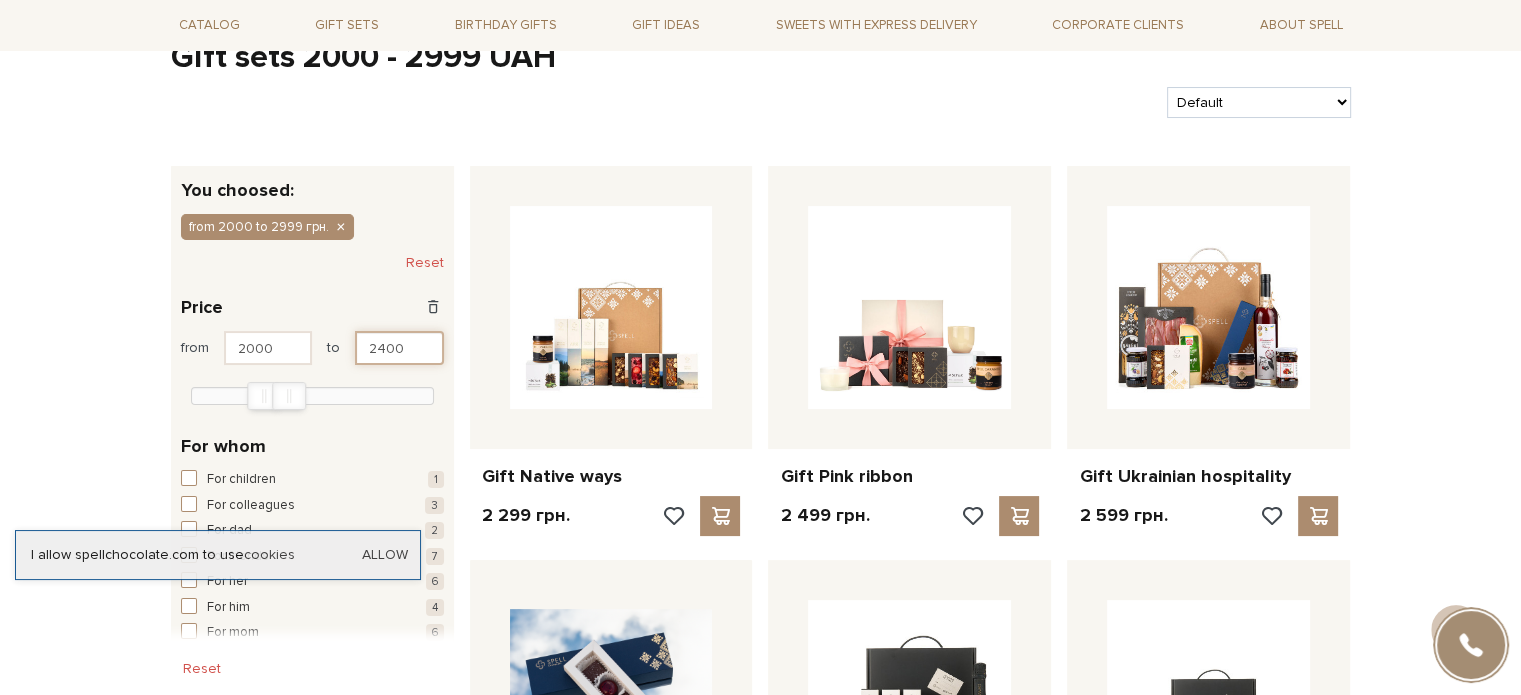 type on "2400" 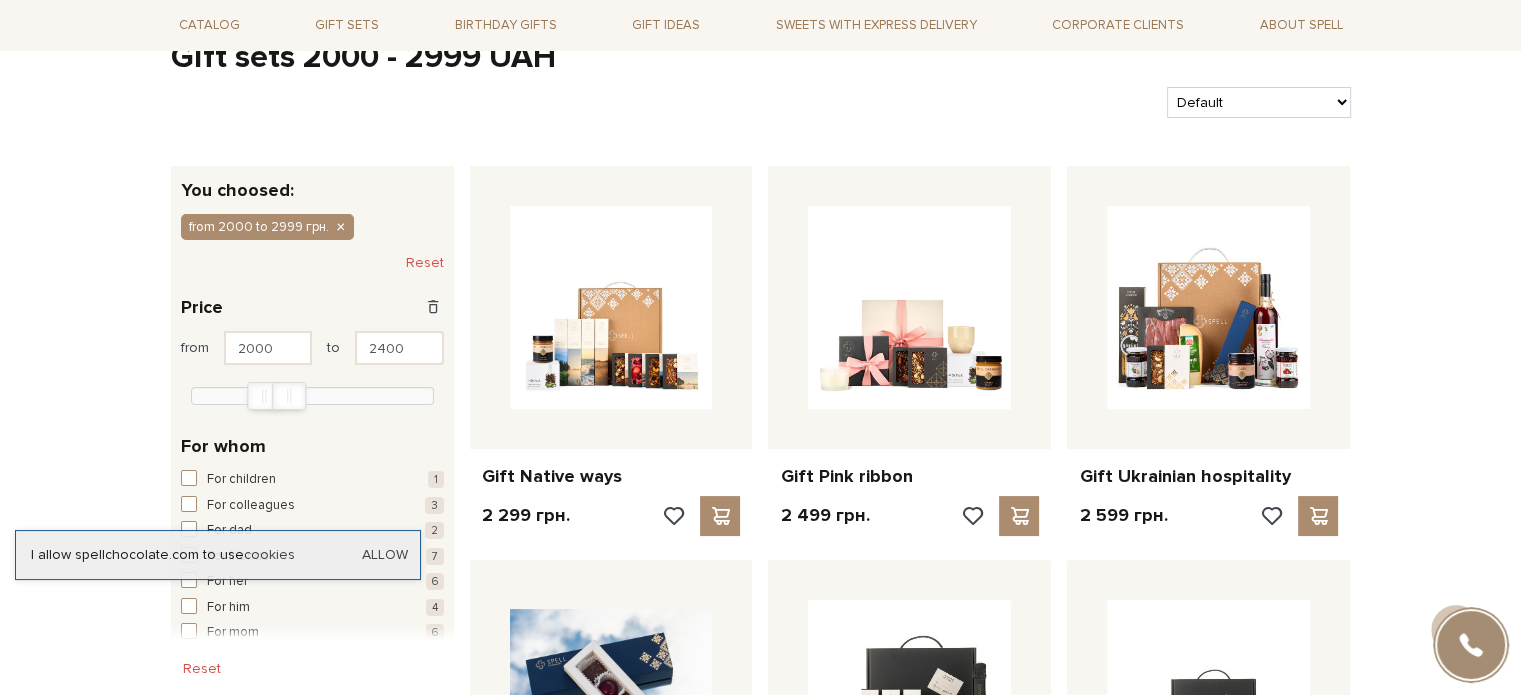 click on "49  2 k 4 k 5 k 7 k" at bounding box center (312, 389) 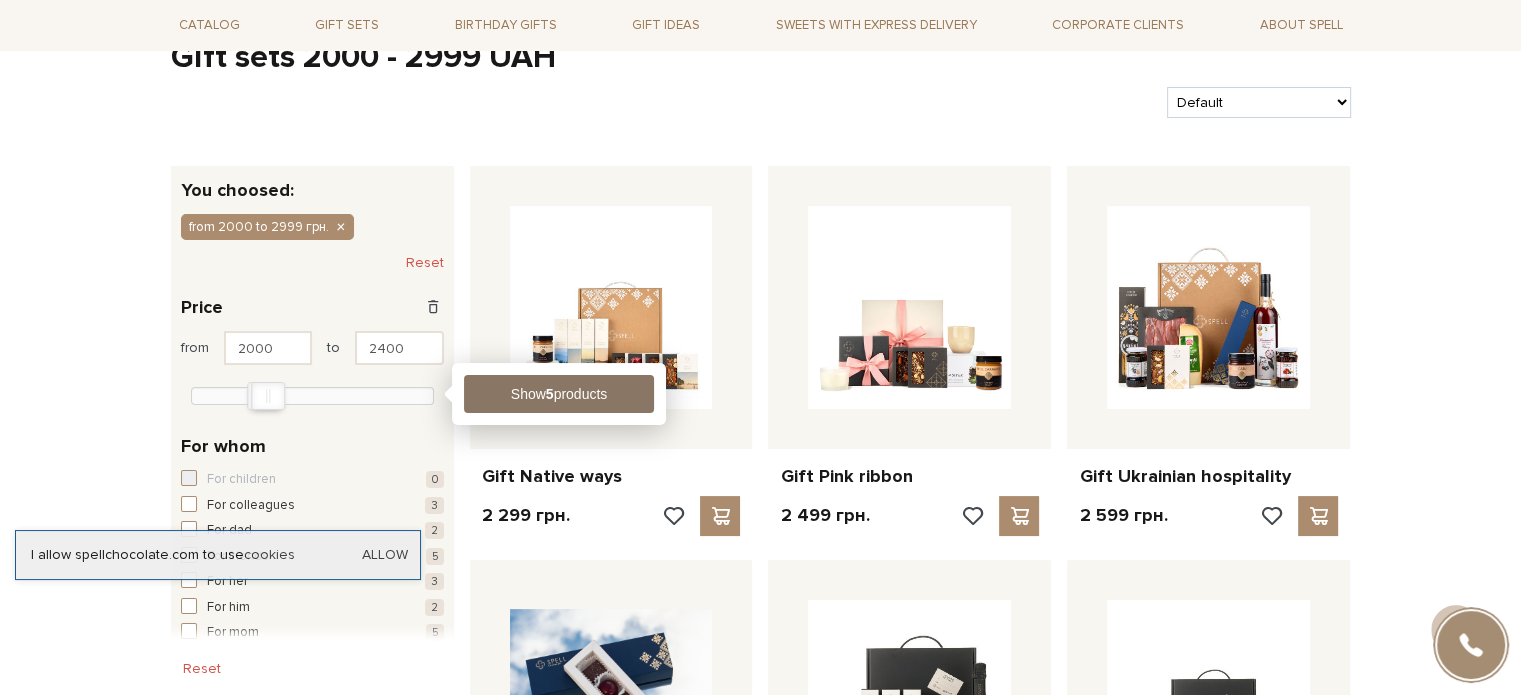click on "Show  5  products" at bounding box center (559, 394) 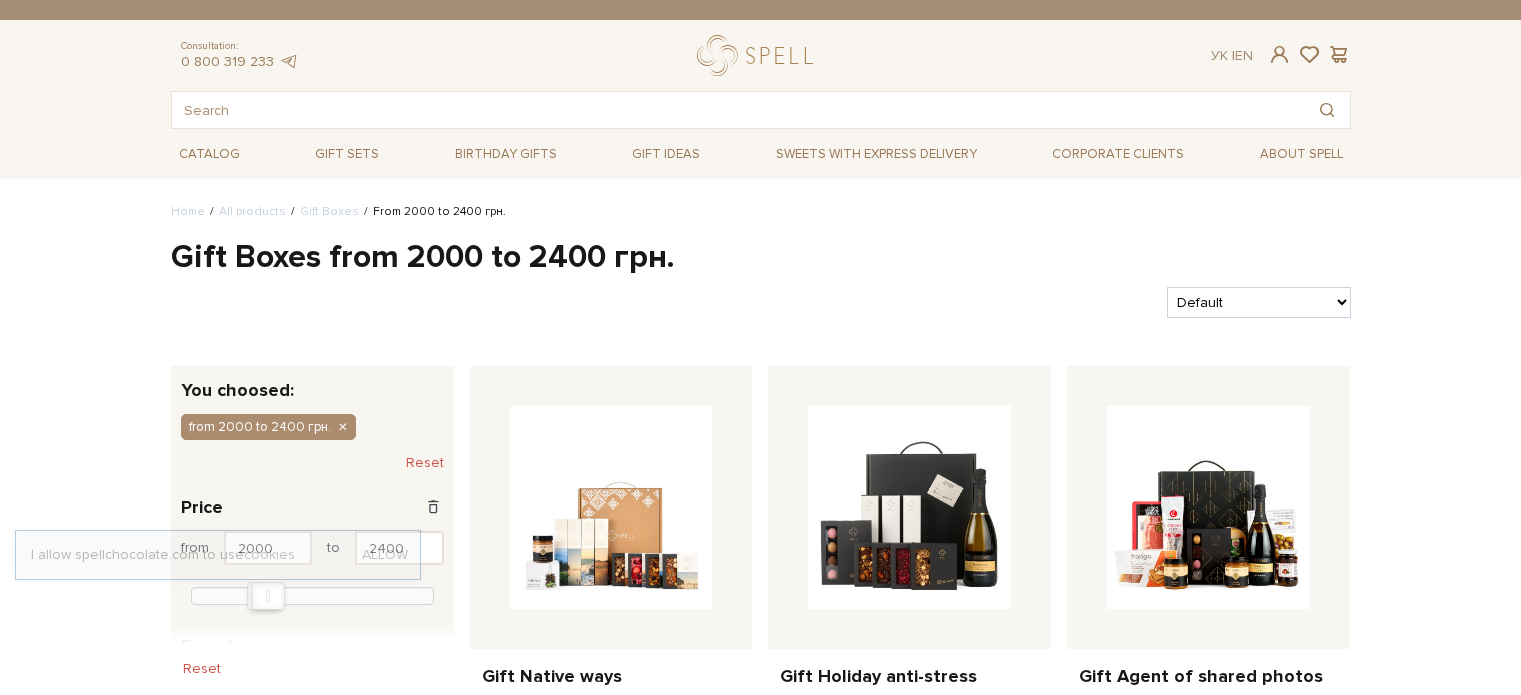 scroll, scrollTop: 0, scrollLeft: 0, axis: both 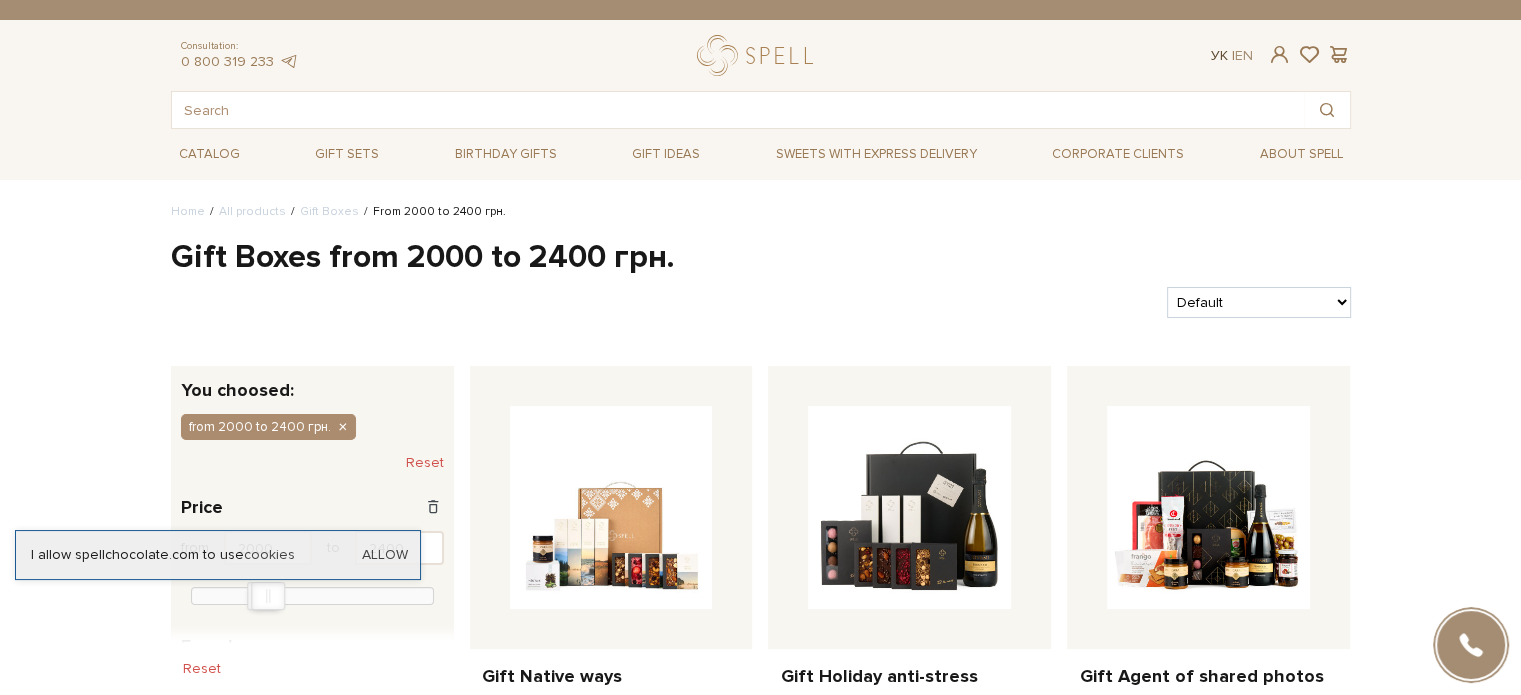 click on "Ук" at bounding box center (1219, 55) 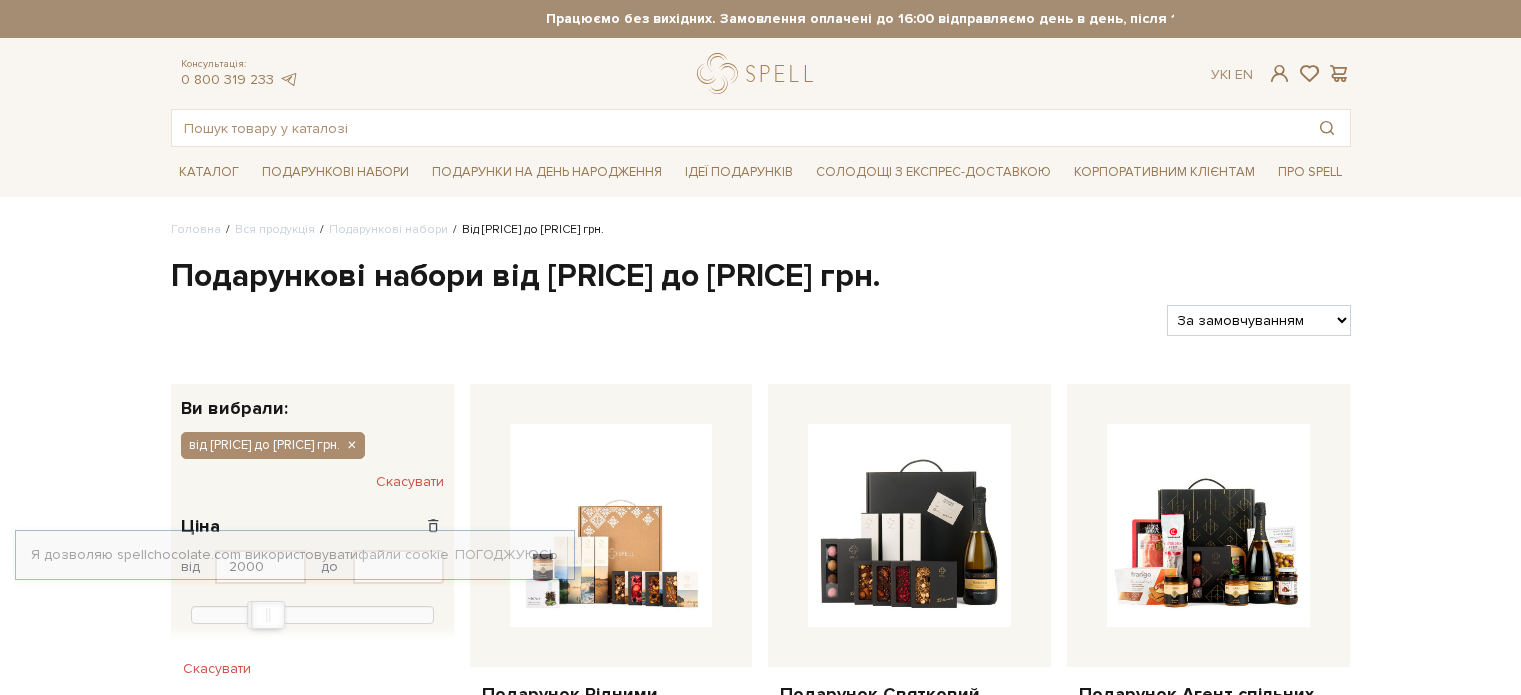 scroll, scrollTop: 0, scrollLeft: 0, axis: both 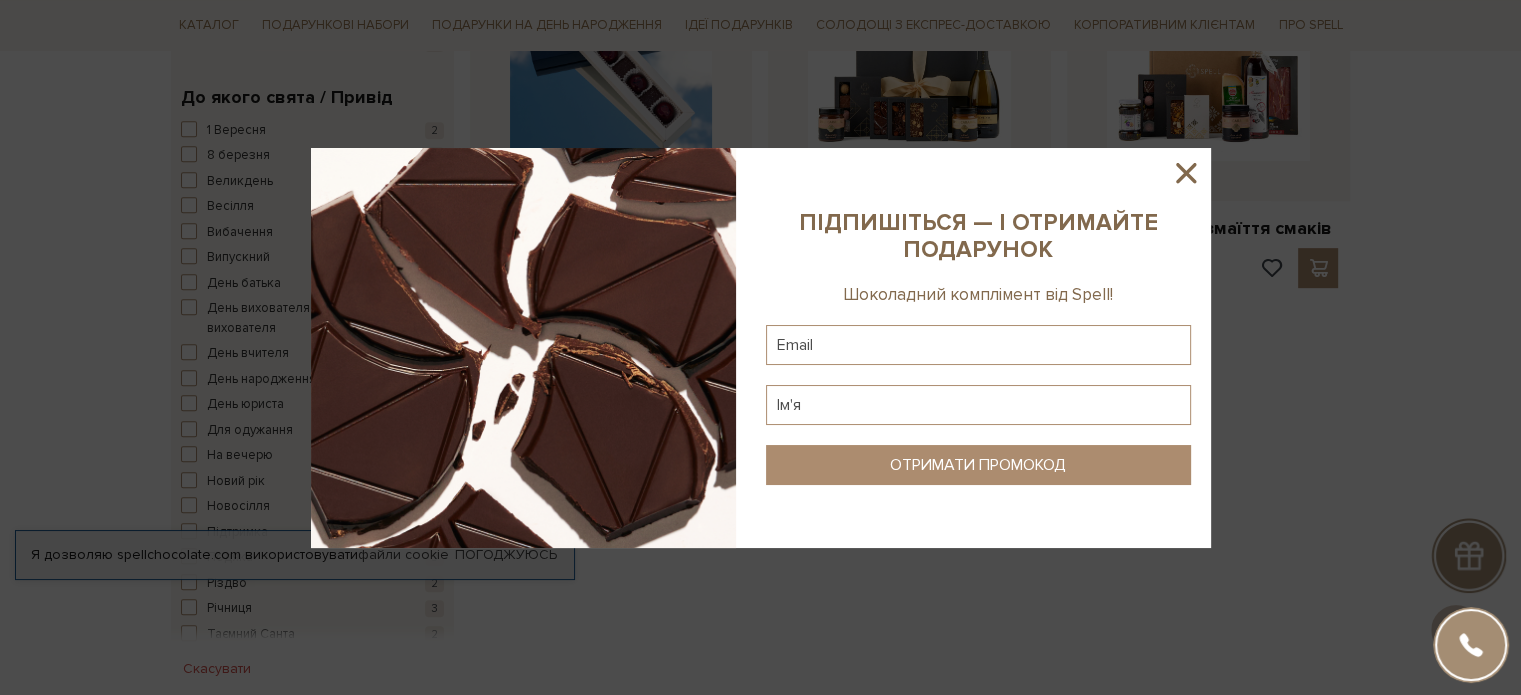 click 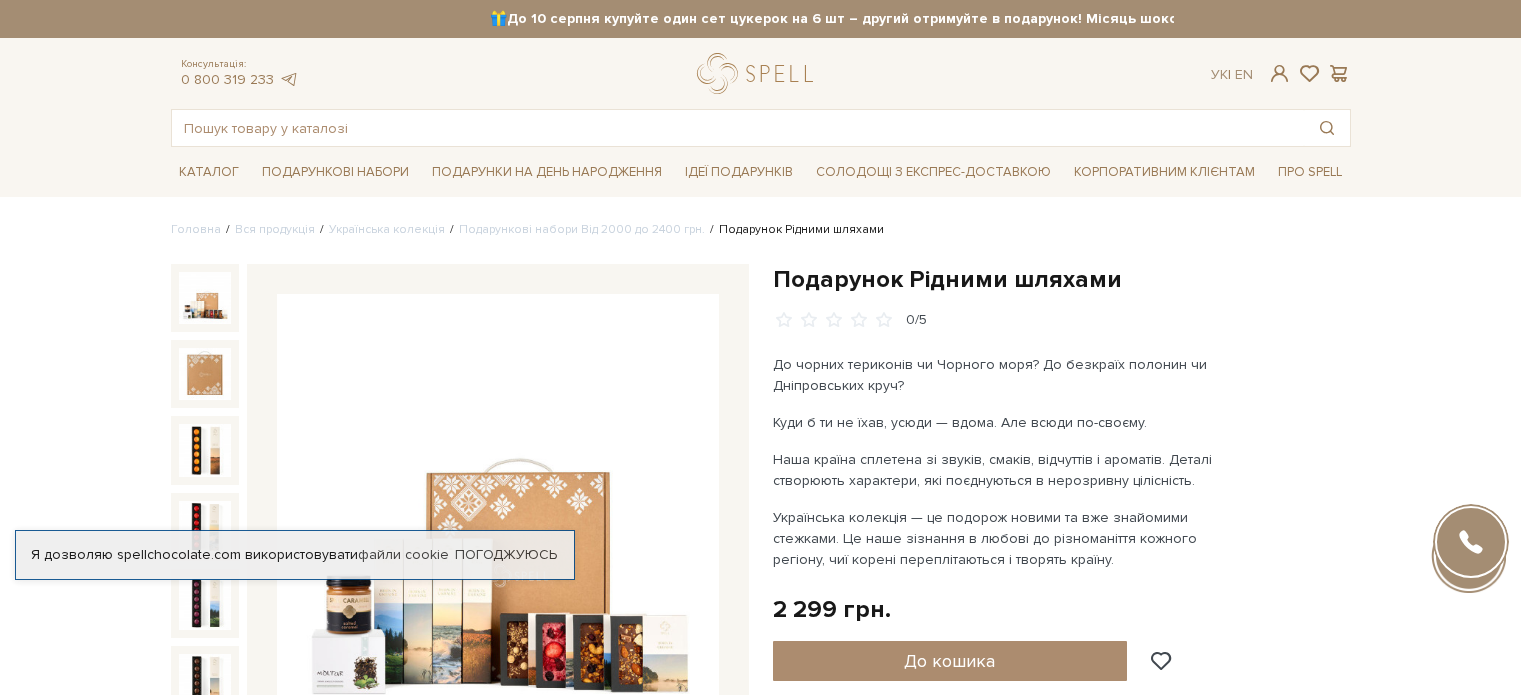 scroll, scrollTop: 0, scrollLeft: 0, axis: both 